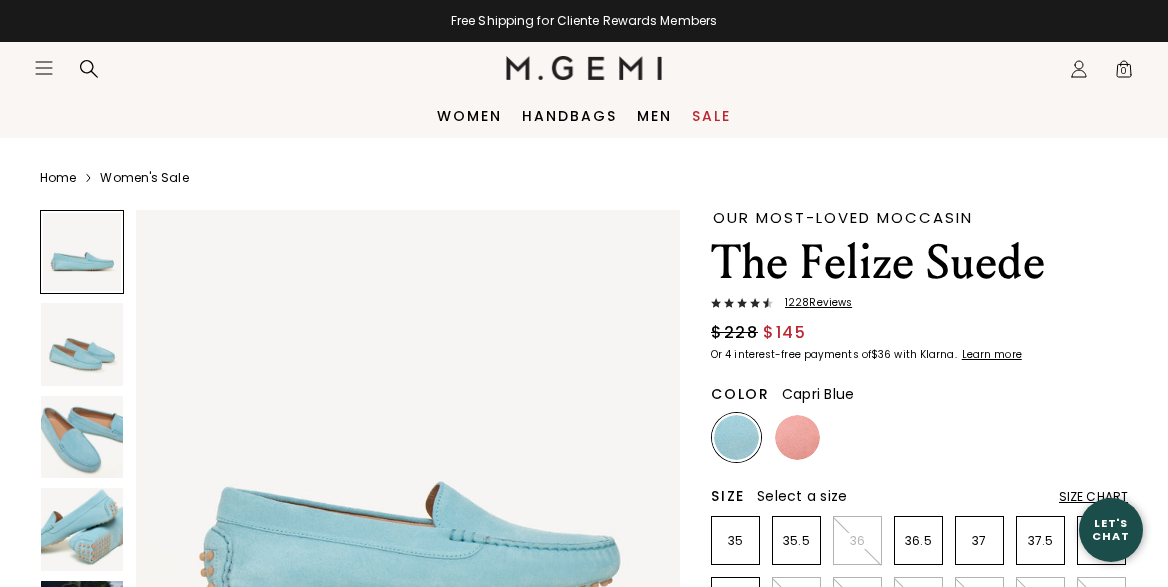 scroll, scrollTop: 0, scrollLeft: 0, axis: both 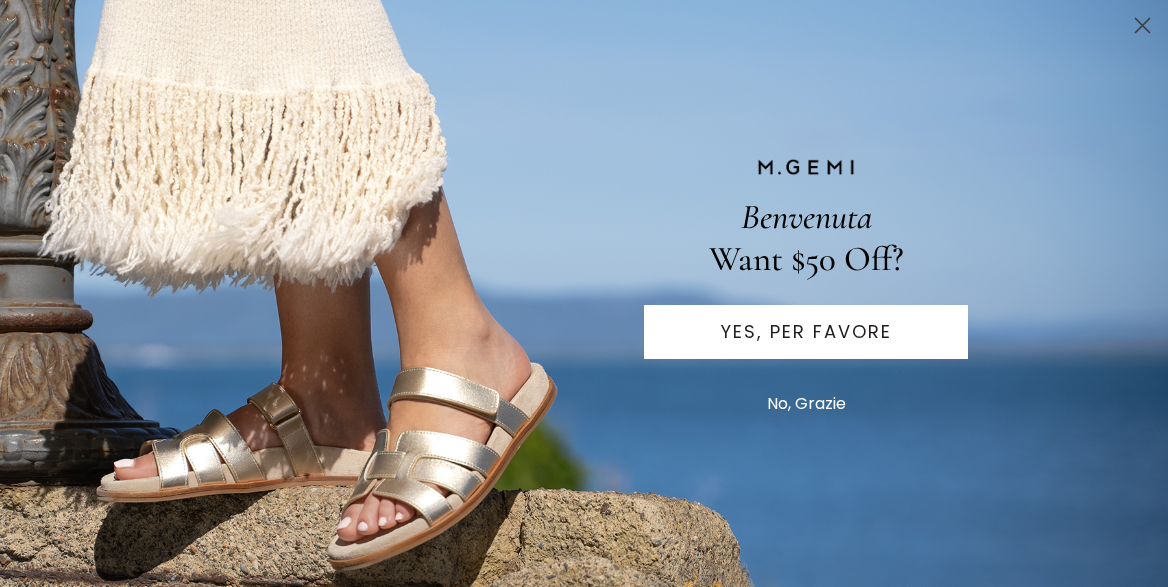click on "YES, PER FAVORE" at bounding box center (806, 332) 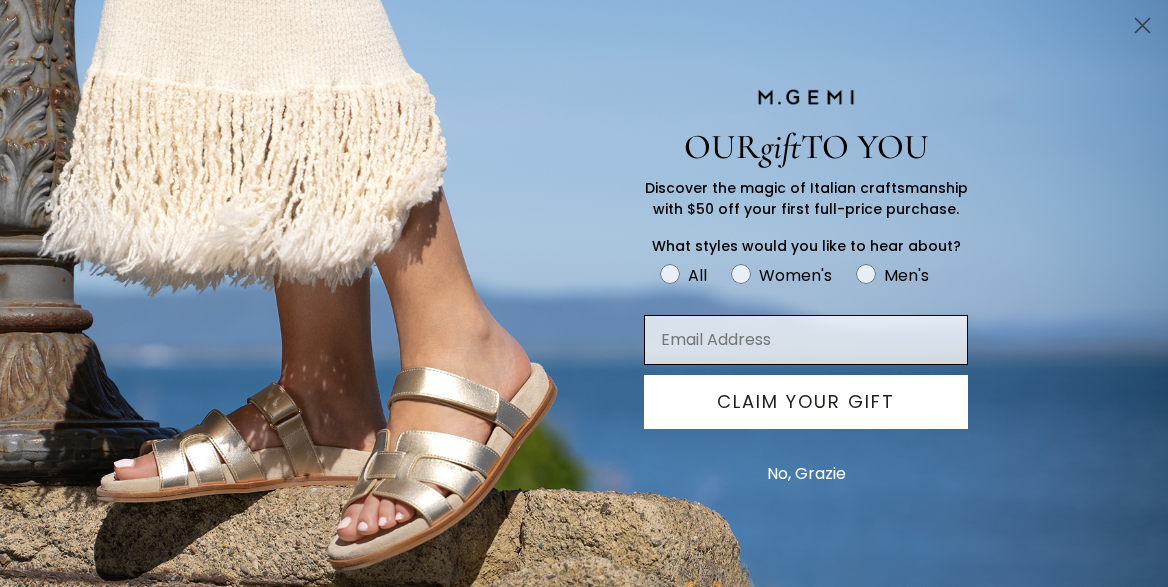 click at bounding box center (806, 340) 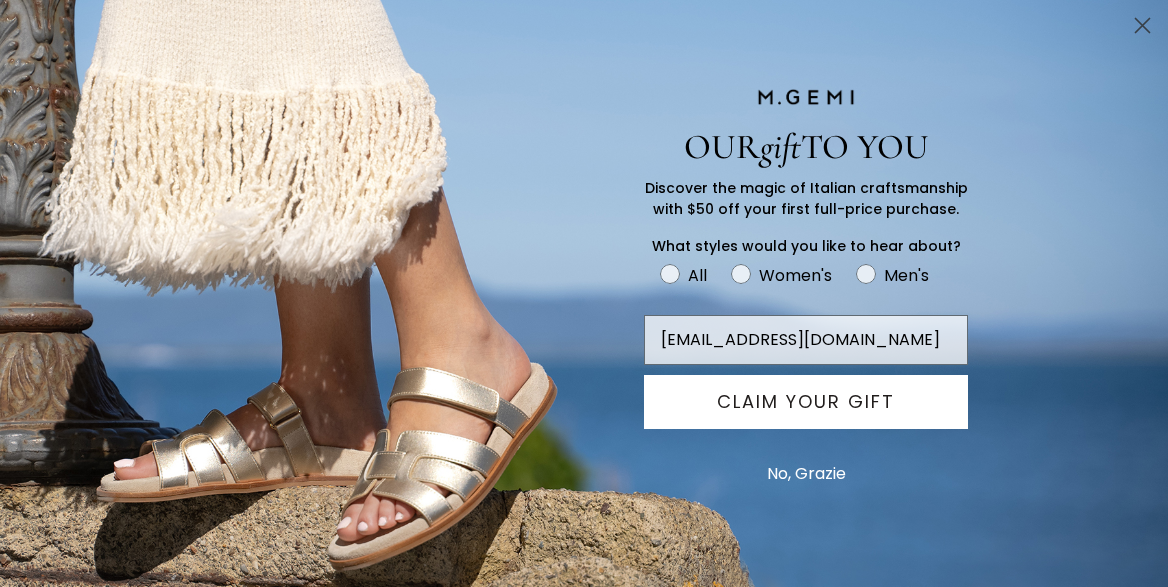 type on "lillylutoo3411@gmail.com" 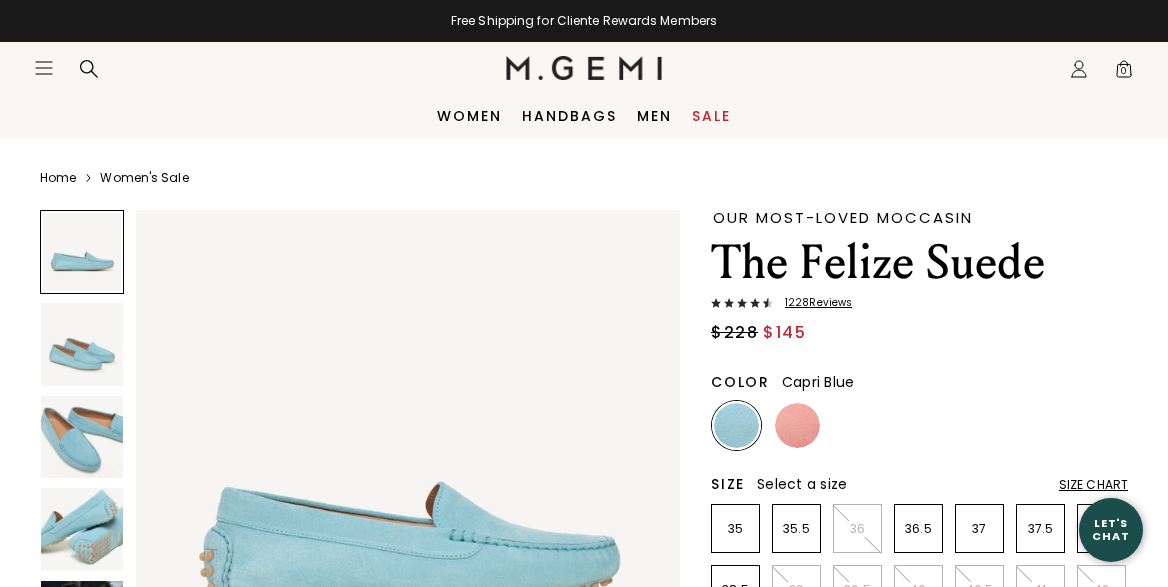 scroll, scrollTop: 0, scrollLeft: 0, axis: both 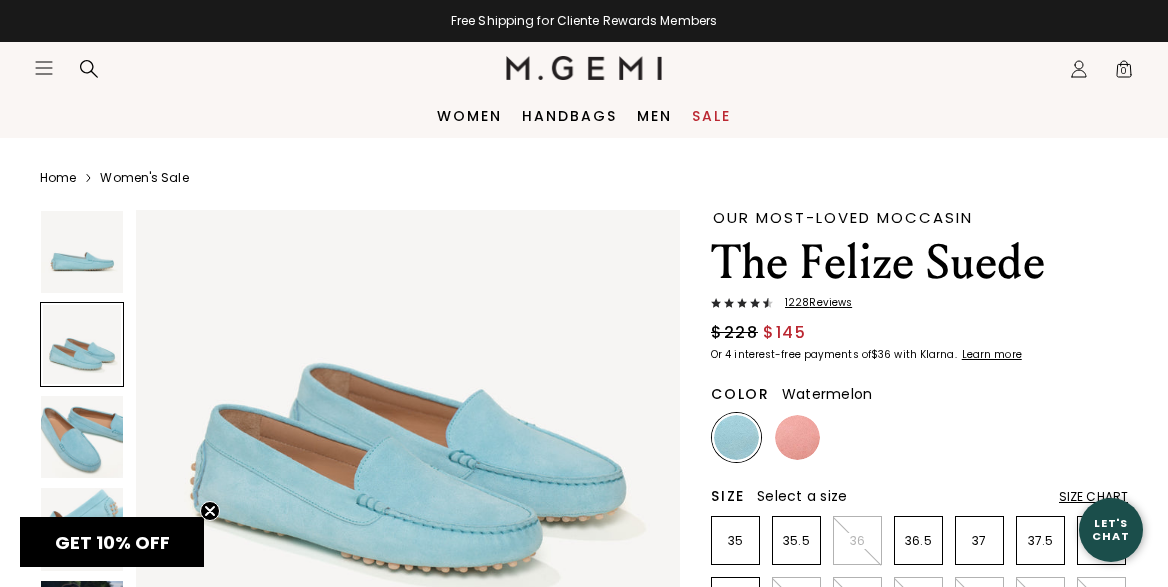 click at bounding box center (797, 437) 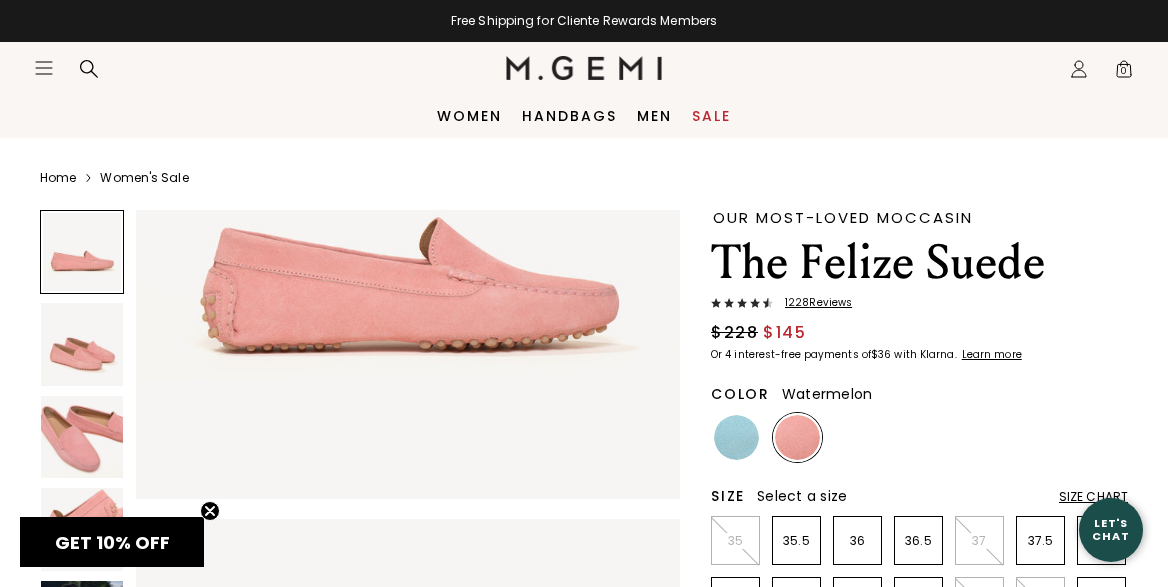scroll, scrollTop: 256, scrollLeft: 0, axis: vertical 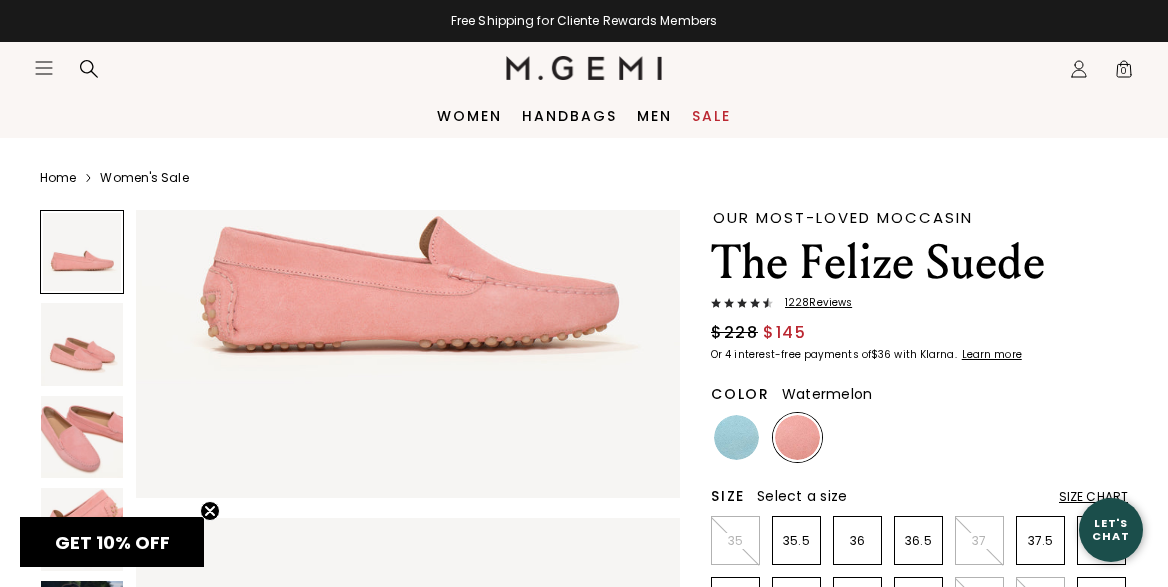 click on "Sale" at bounding box center (711, 116) 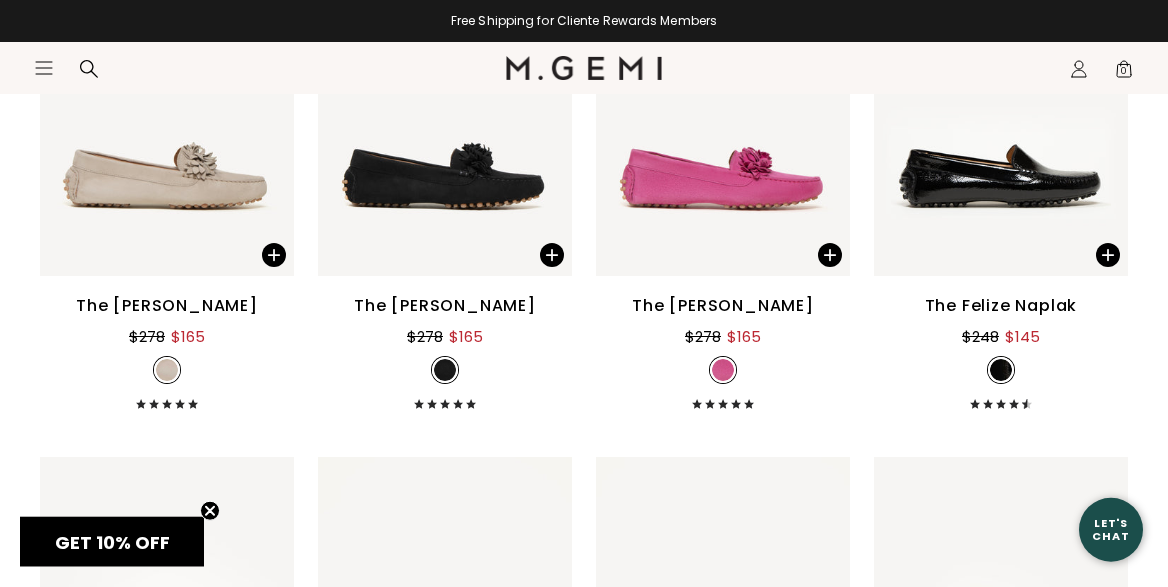 scroll, scrollTop: 10120, scrollLeft: 0, axis: vertical 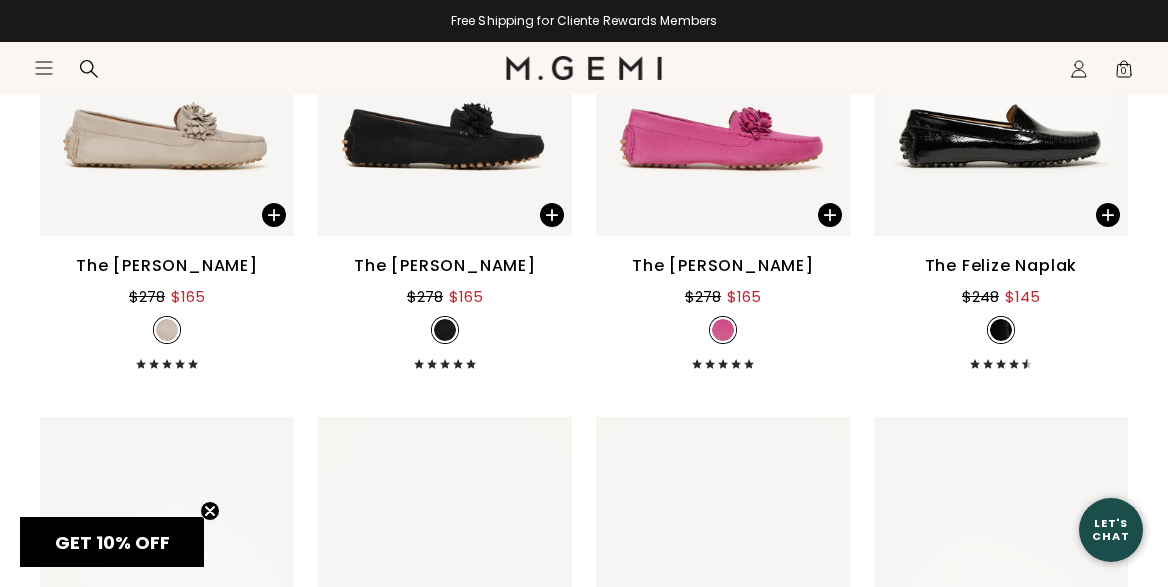 click on "The [PERSON_NAME]" at bounding box center [723, 266] 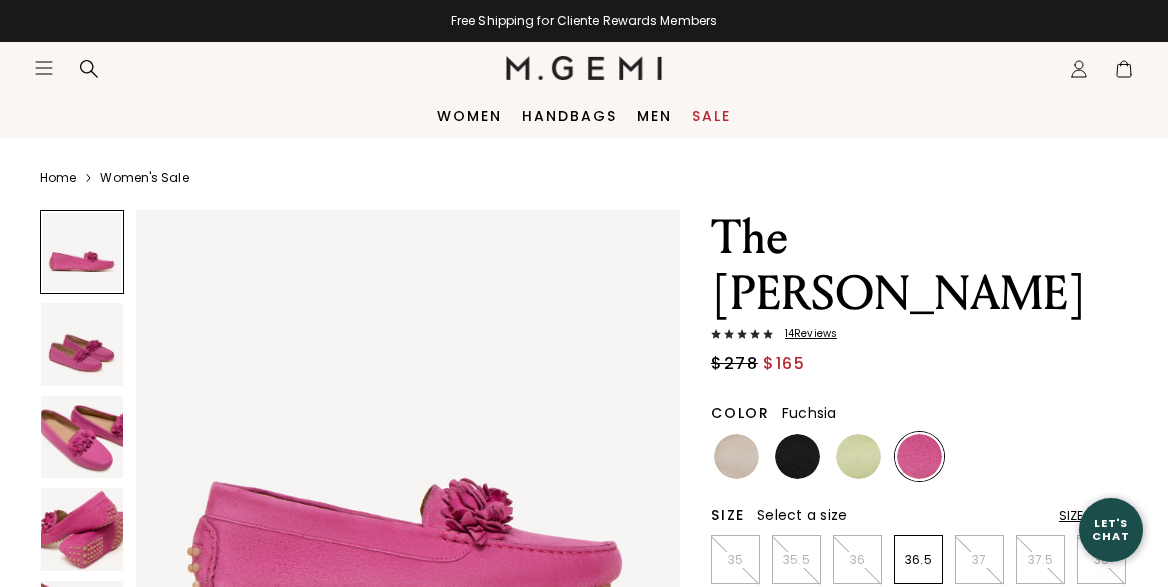 scroll, scrollTop: 0, scrollLeft: 0, axis: both 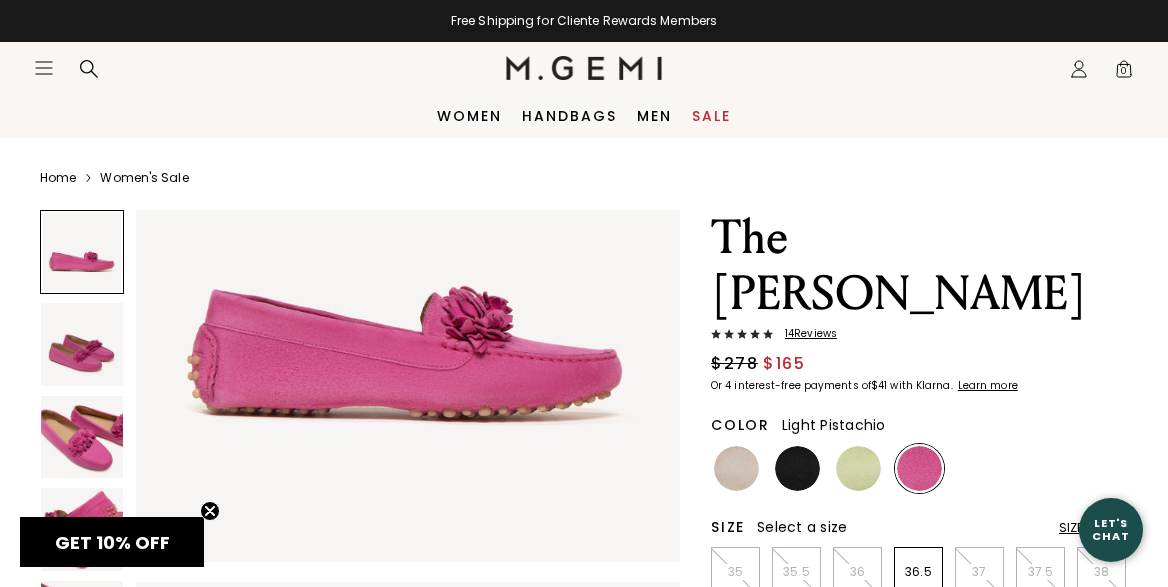 click at bounding box center [858, 468] 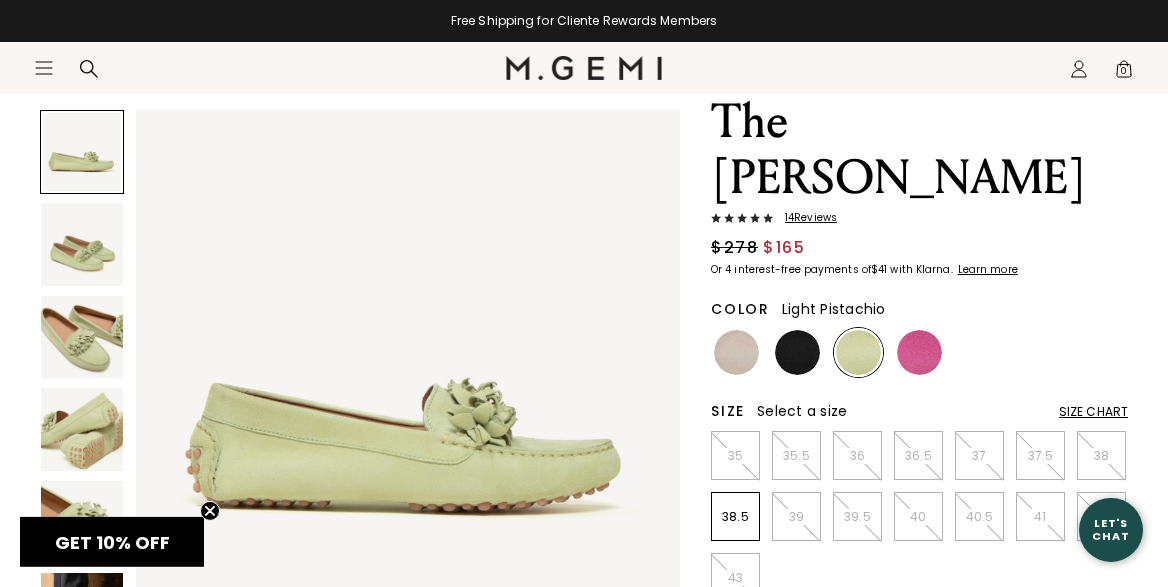 scroll, scrollTop: 120, scrollLeft: 0, axis: vertical 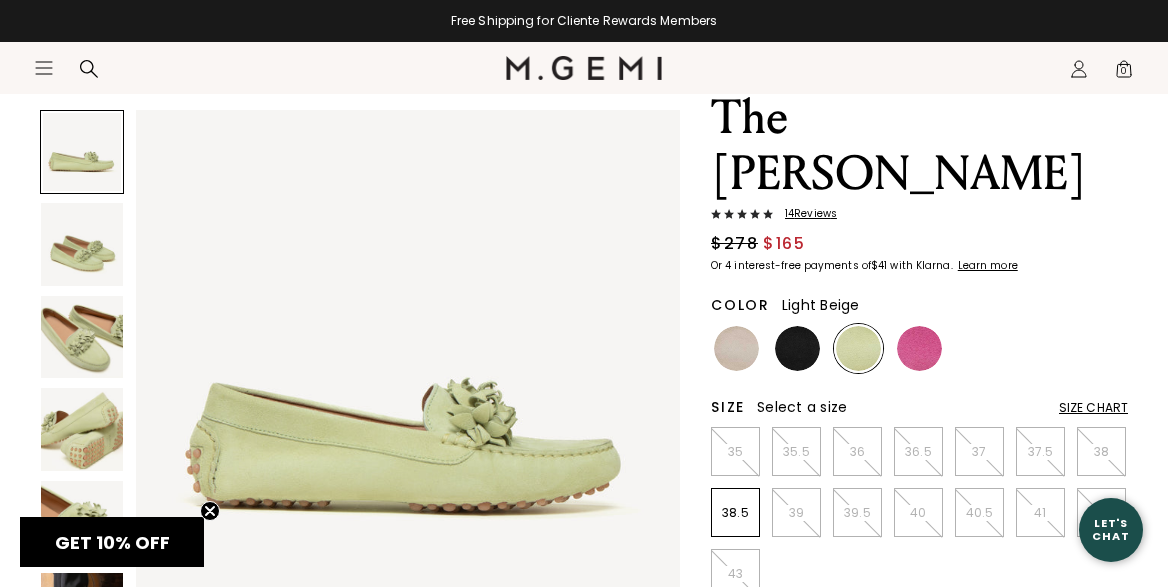 click at bounding box center (736, 348) 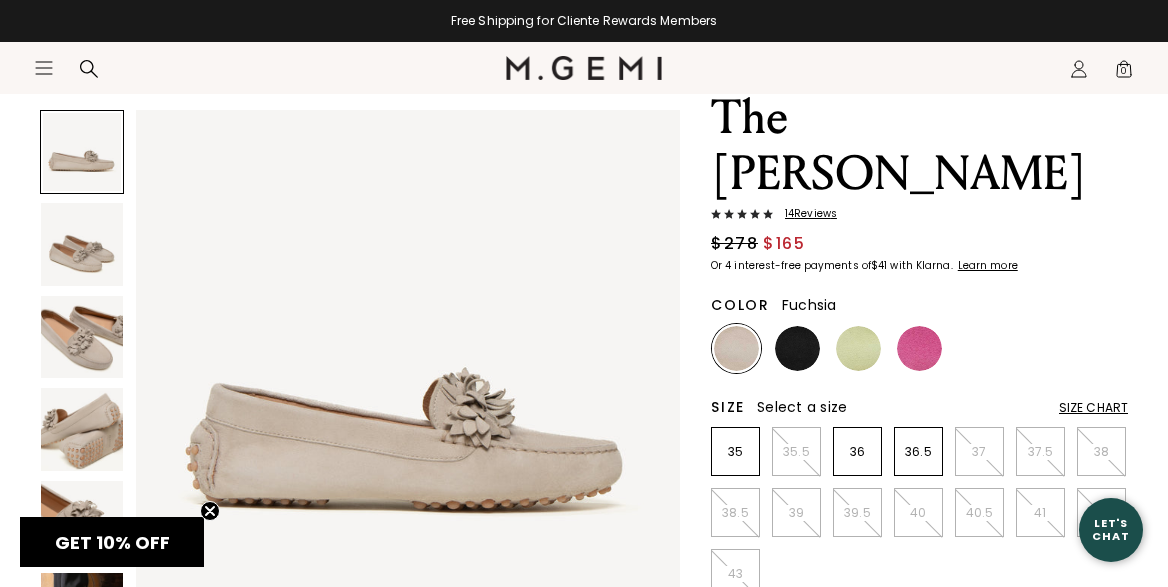 click at bounding box center [919, 348] 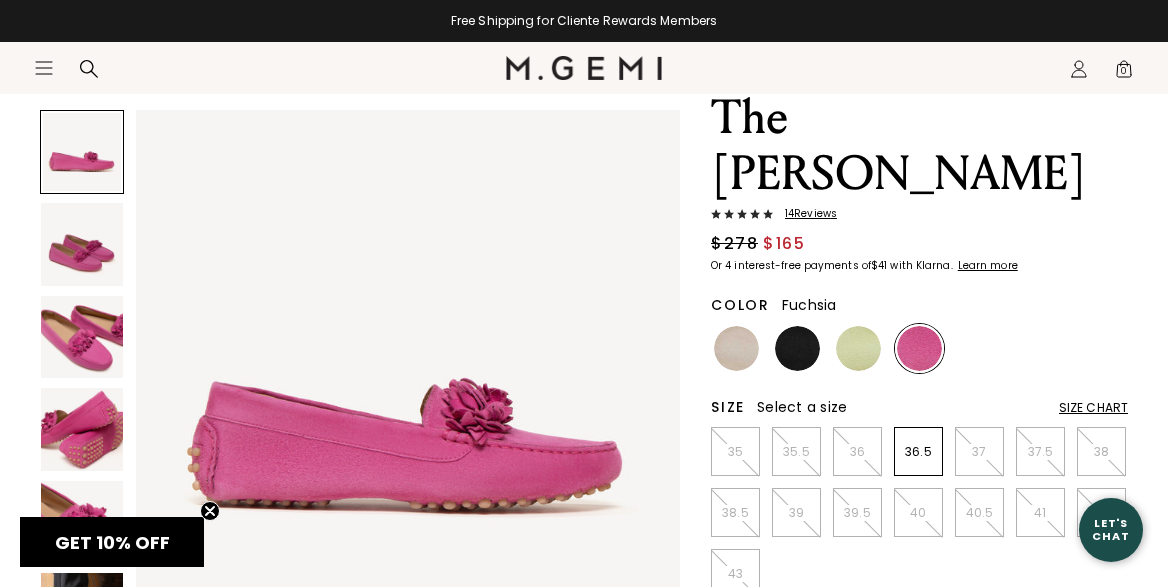 click at bounding box center [82, 337] 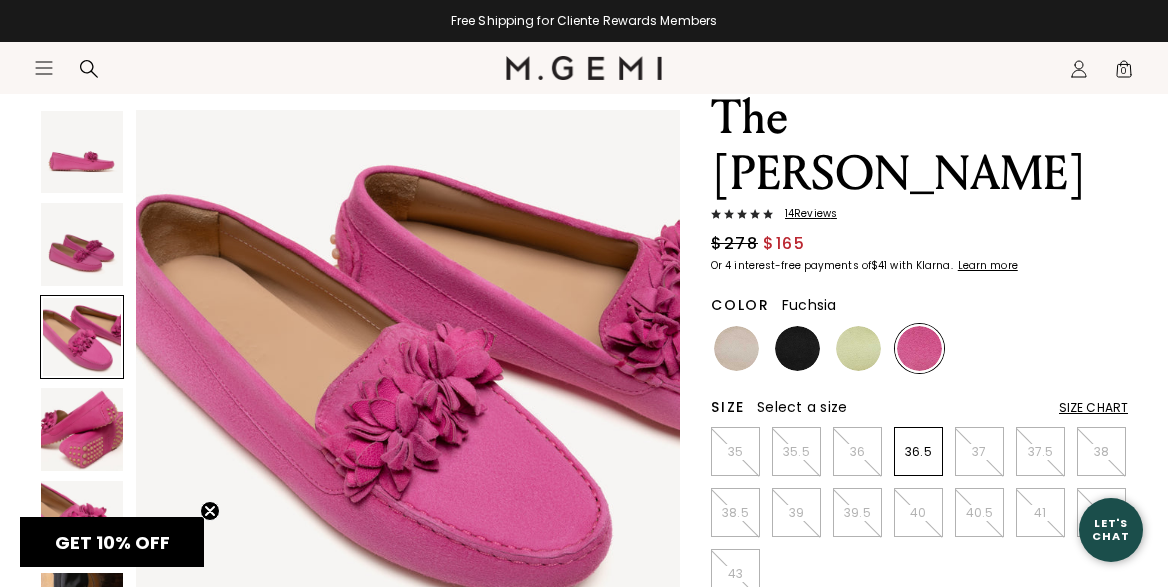 scroll, scrollTop: 1133, scrollLeft: 0, axis: vertical 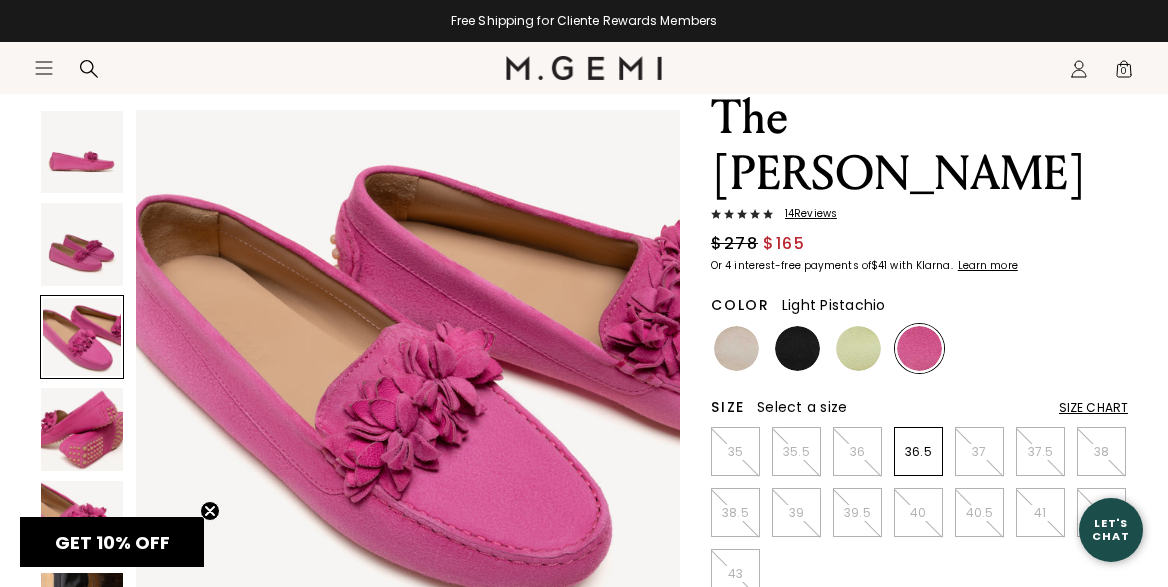 click at bounding box center (858, 348) 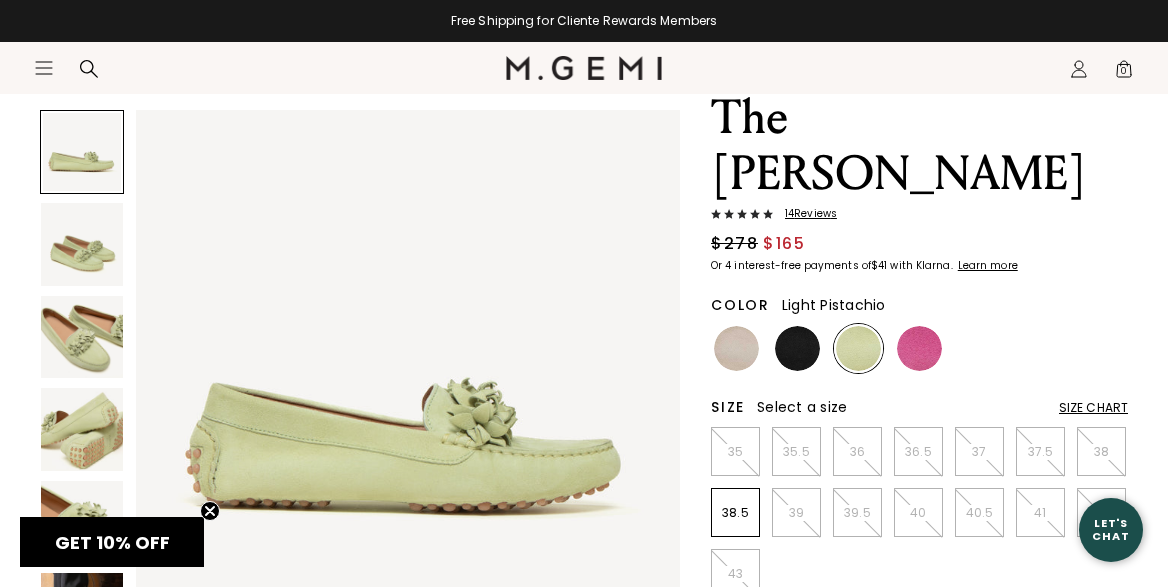 click at bounding box center [858, 348] 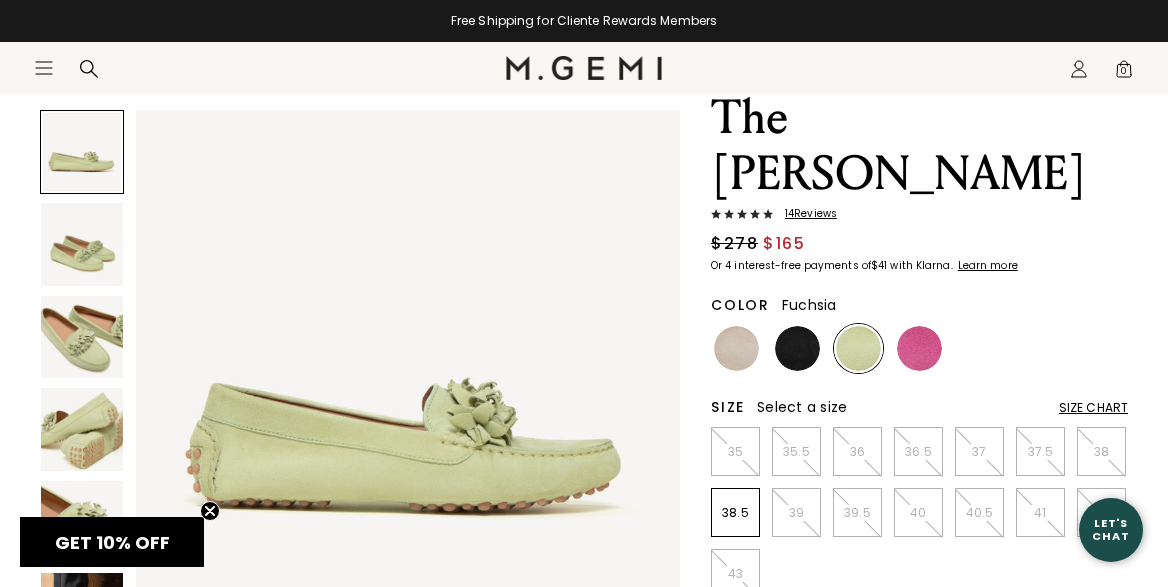 click at bounding box center (919, 348) 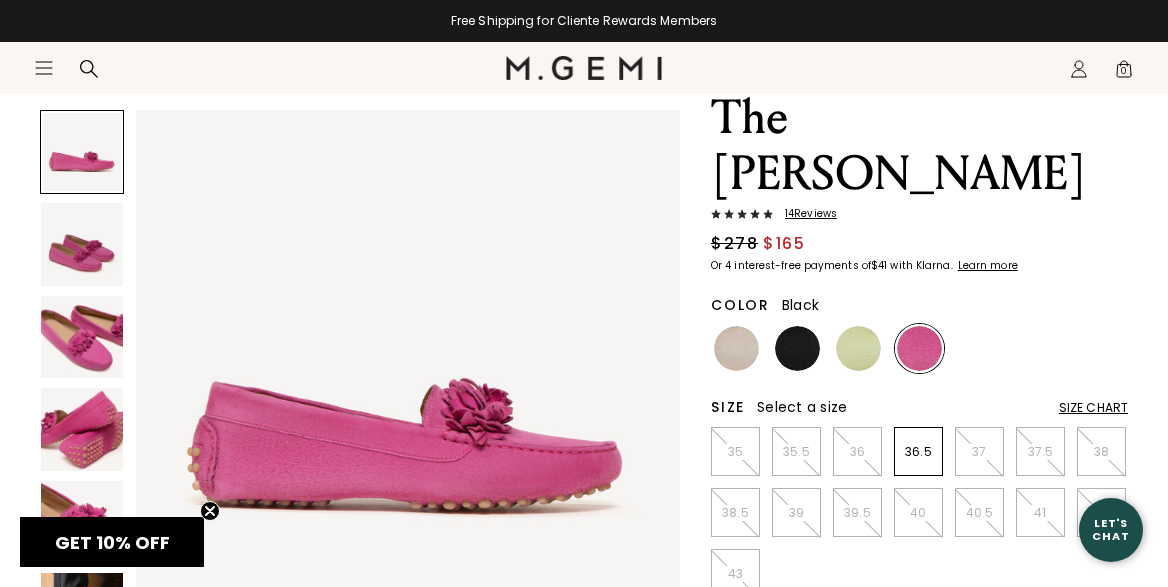 click at bounding box center [797, 348] 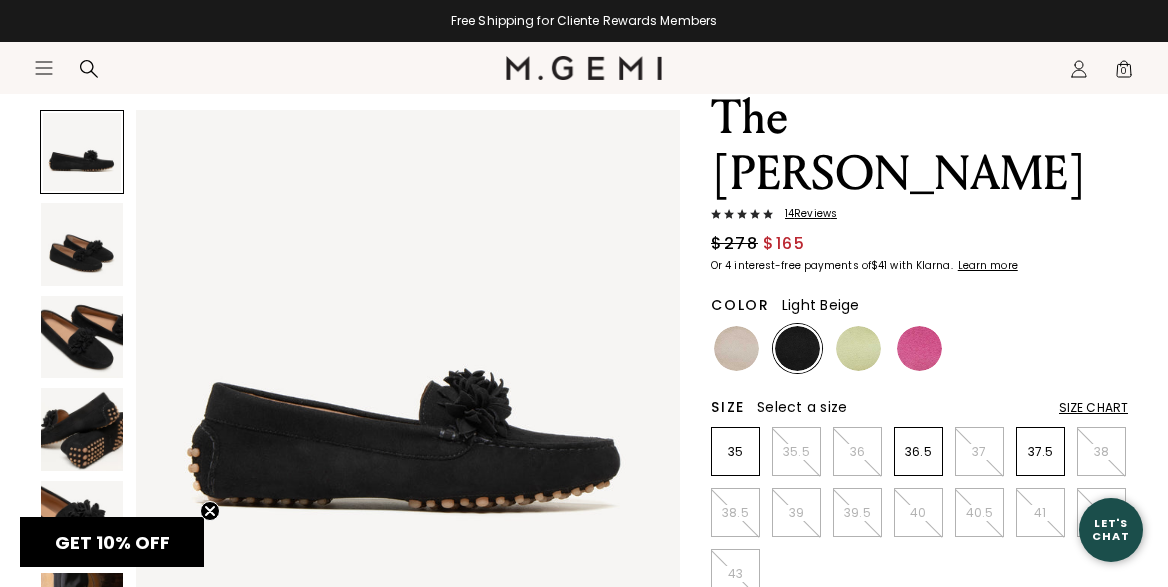 click at bounding box center (736, 348) 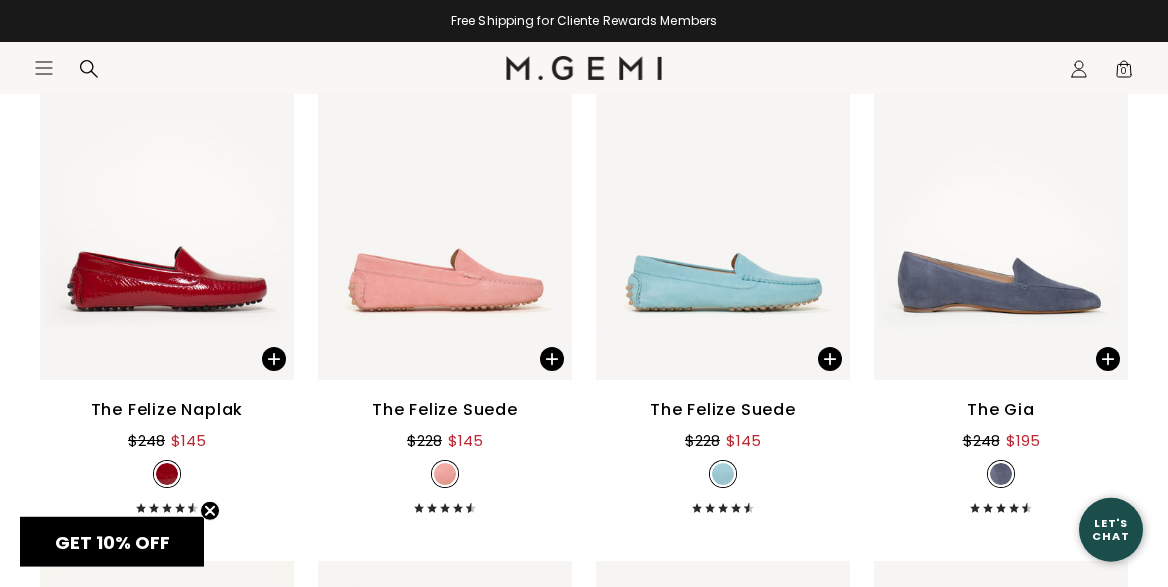 scroll, scrollTop: 10557, scrollLeft: 0, axis: vertical 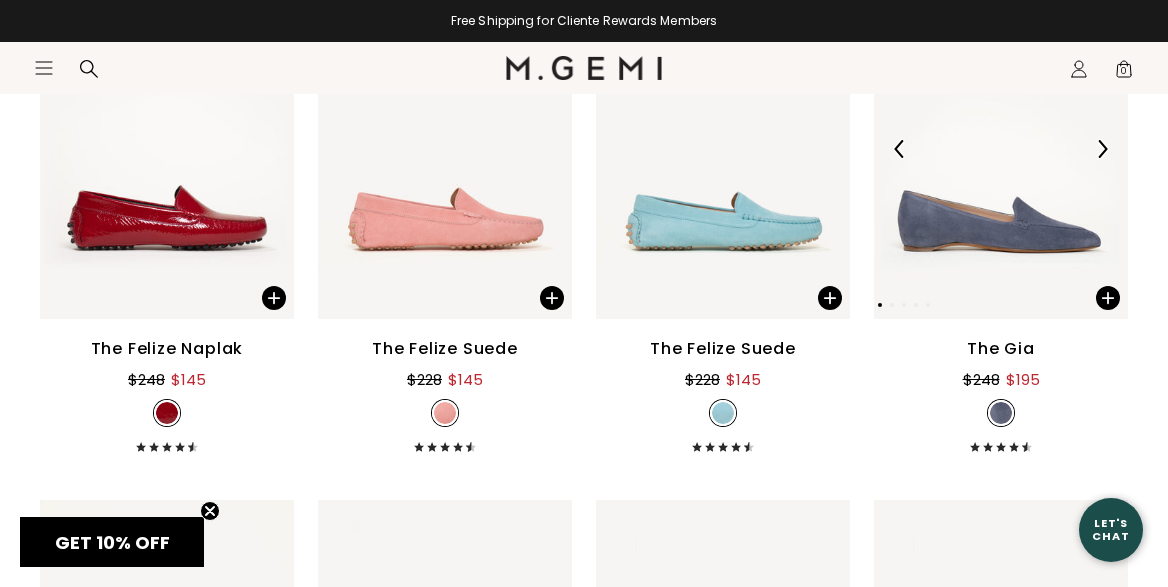 click at bounding box center [1001, 149] 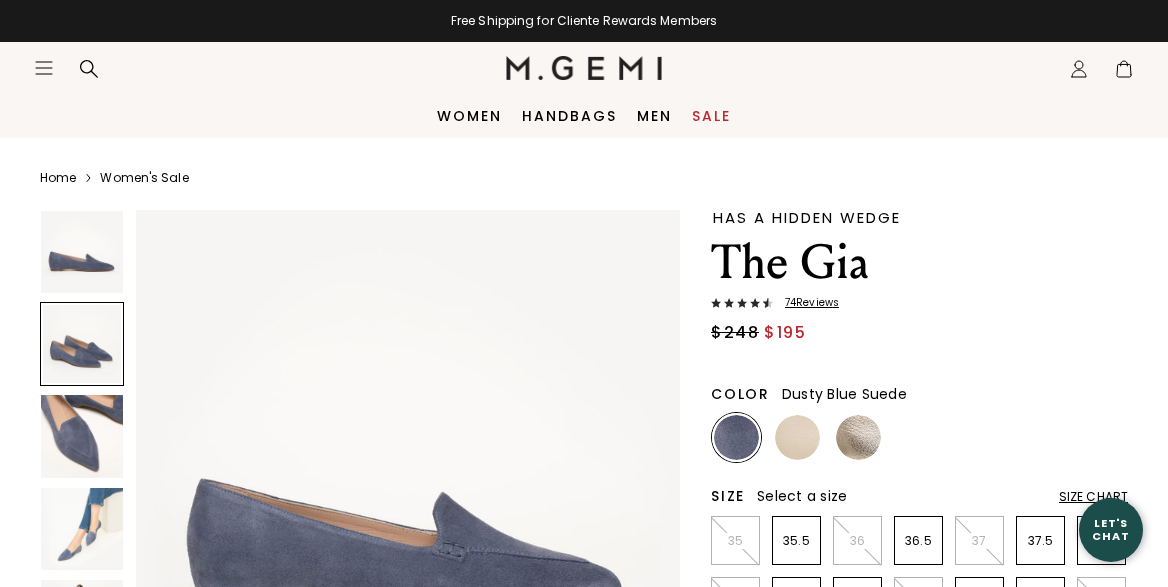 scroll, scrollTop: 0, scrollLeft: 0, axis: both 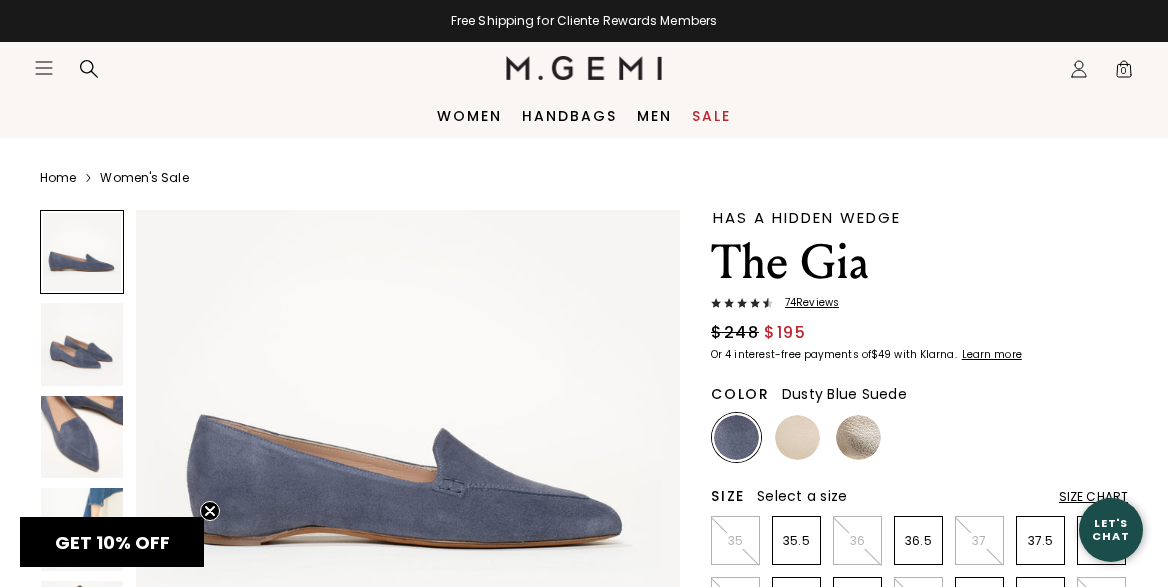 click at bounding box center (82, 437) 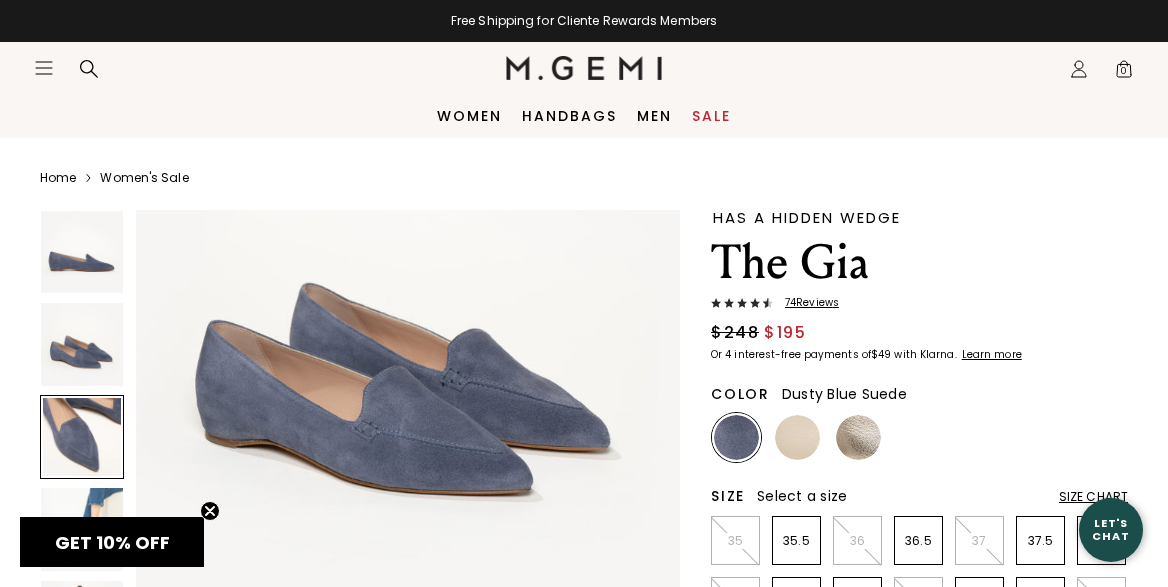 scroll, scrollTop: 685, scrollLeft: 0, axis: vertical 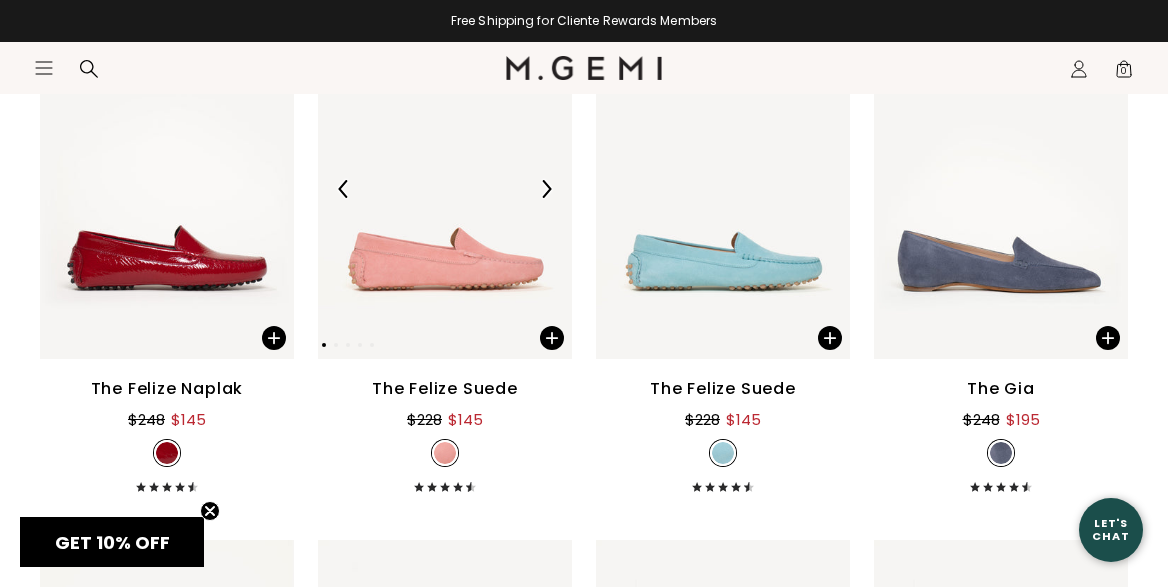 click at bounding box center [445, 189] 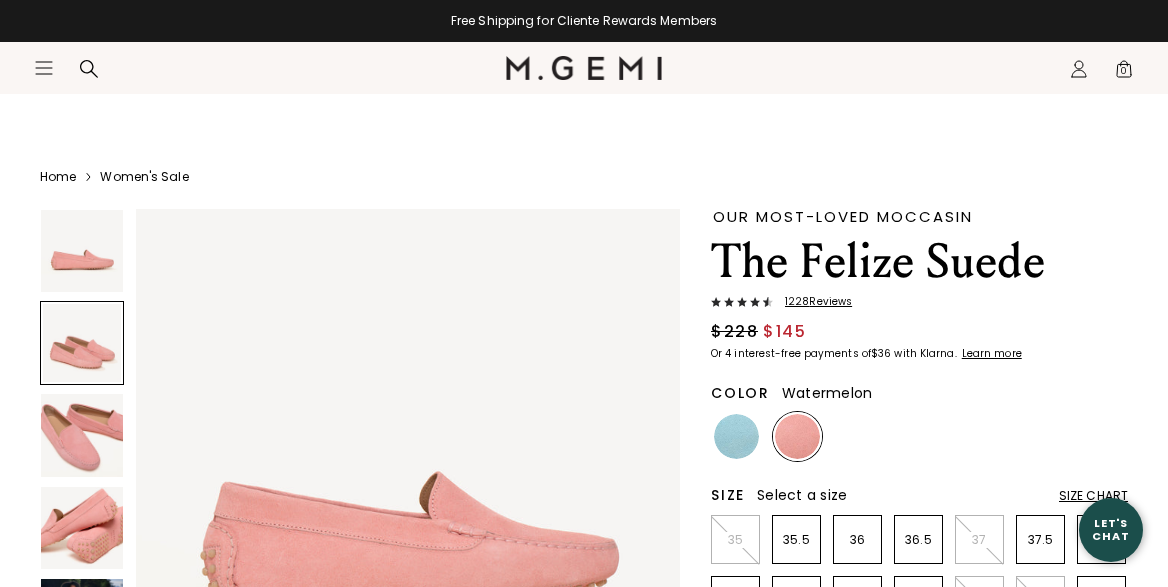 scroll, scrollTop: 160, scrollLeft: 0, axis: vertical 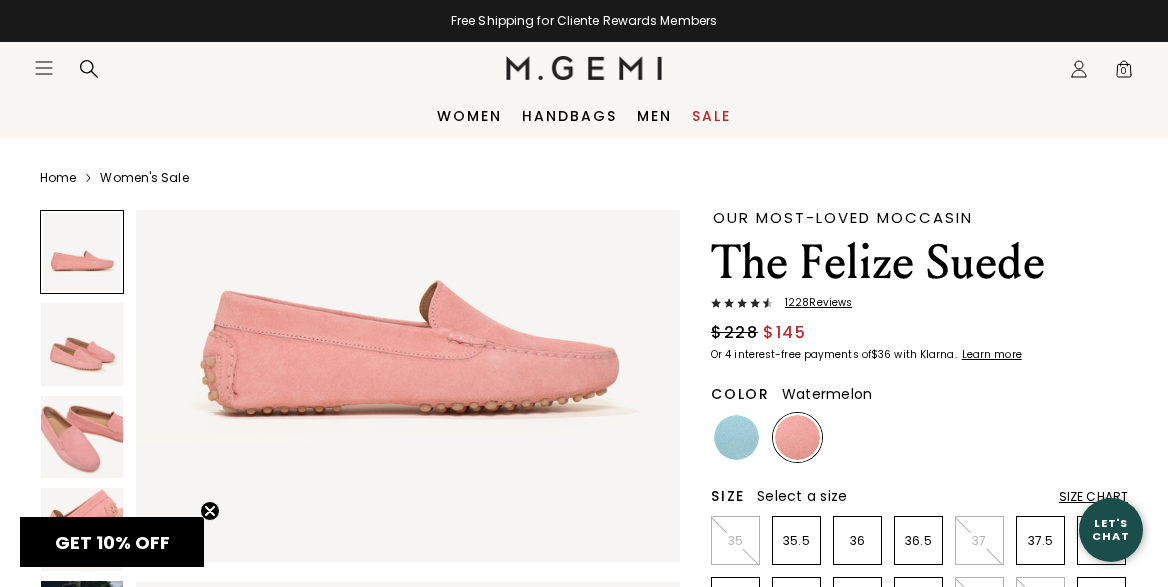 click at bounding box center [408, 290] 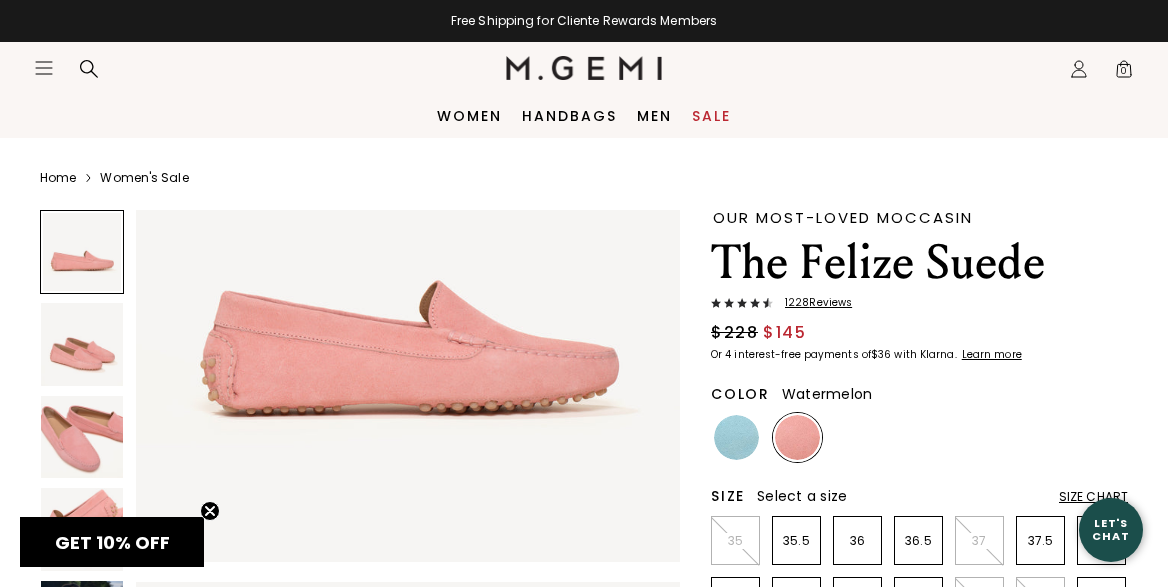 click at bounding box center [82, 344] 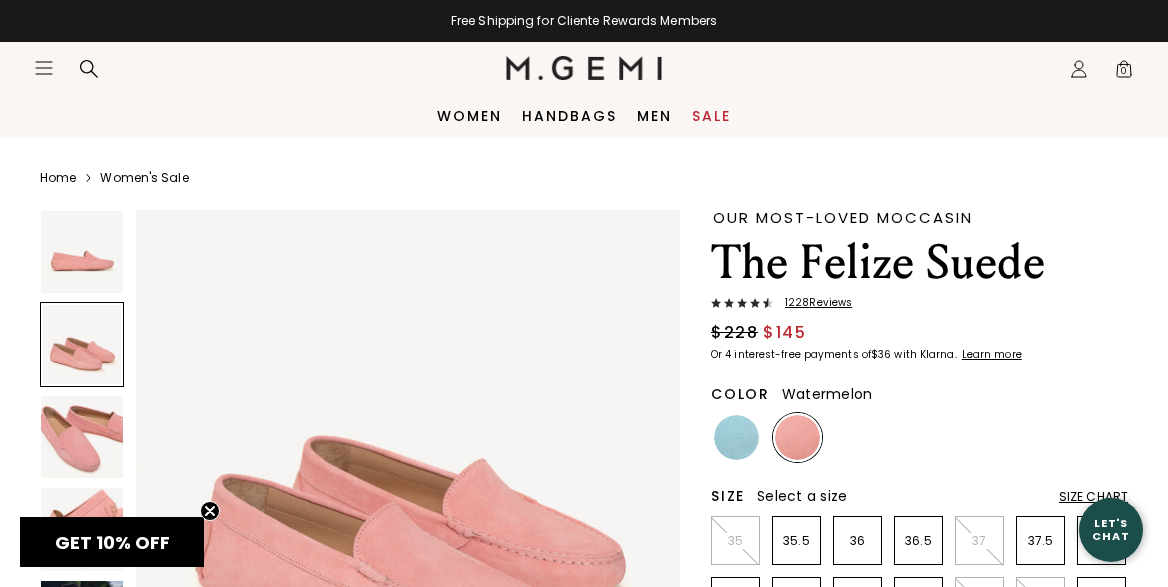 scroll, scrollTop: 566, scrollLeft: 0, axis: vertical 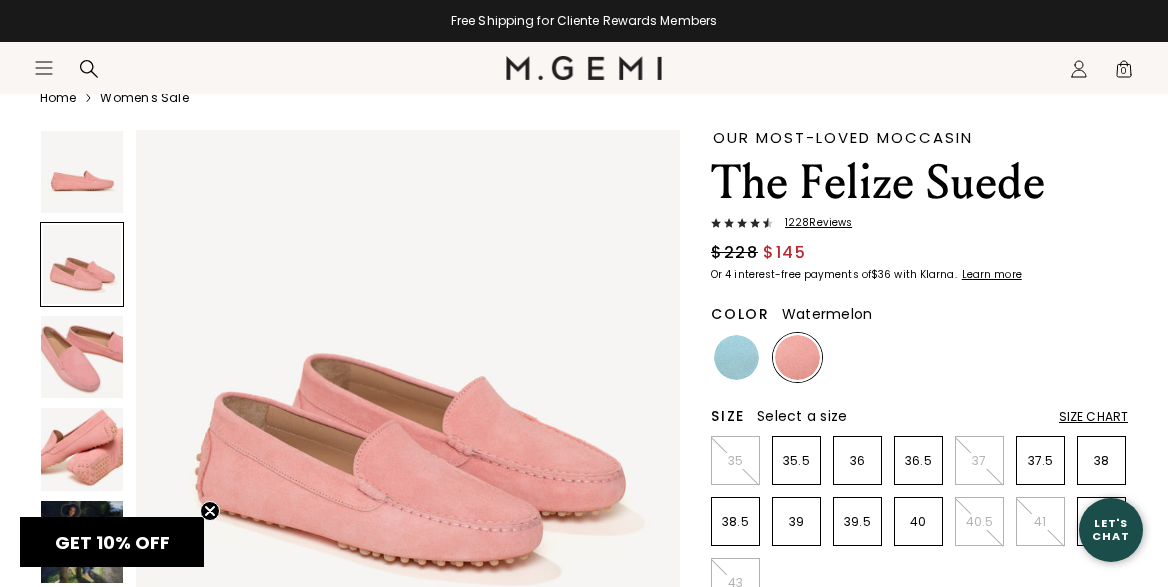 click at bounding box center [82, 357] 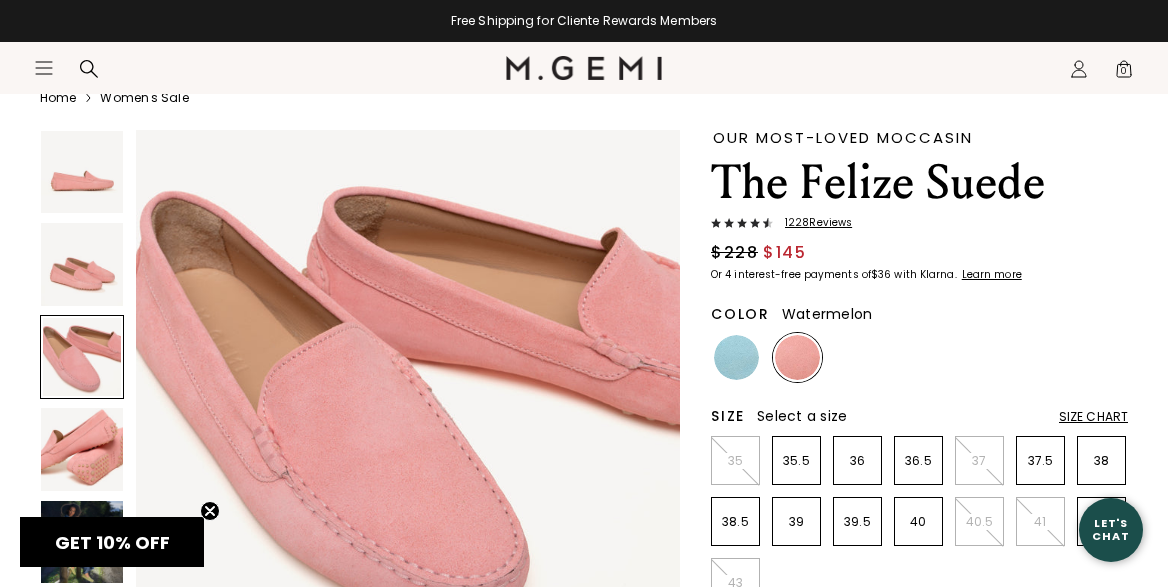 scroll, scrollTop: 1133, scrollLeft: 0, axis: vertical 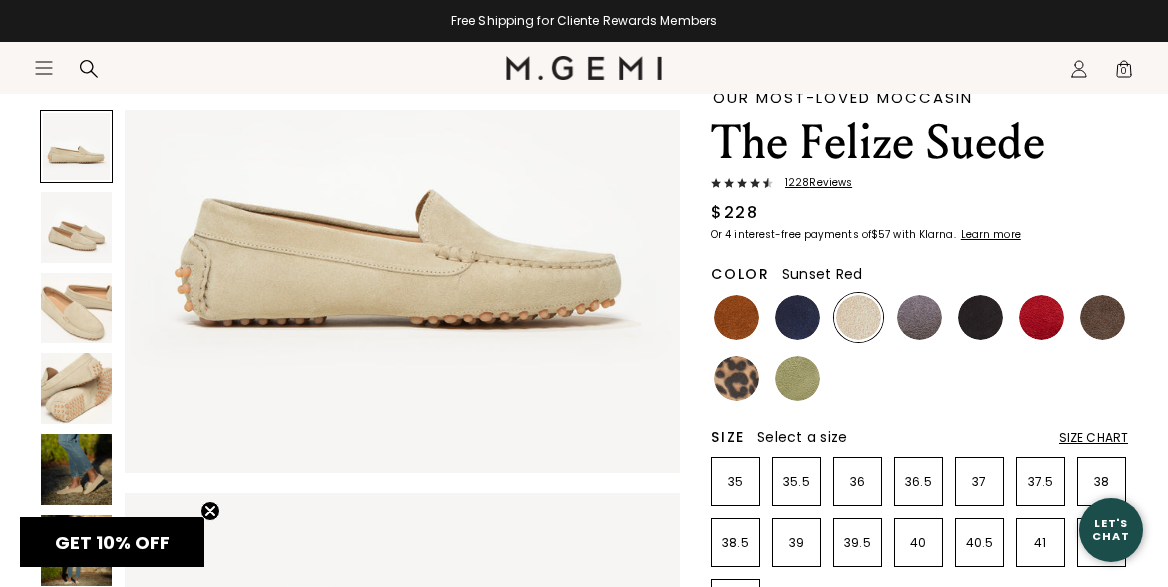 click at bounding box center [1041, 317] 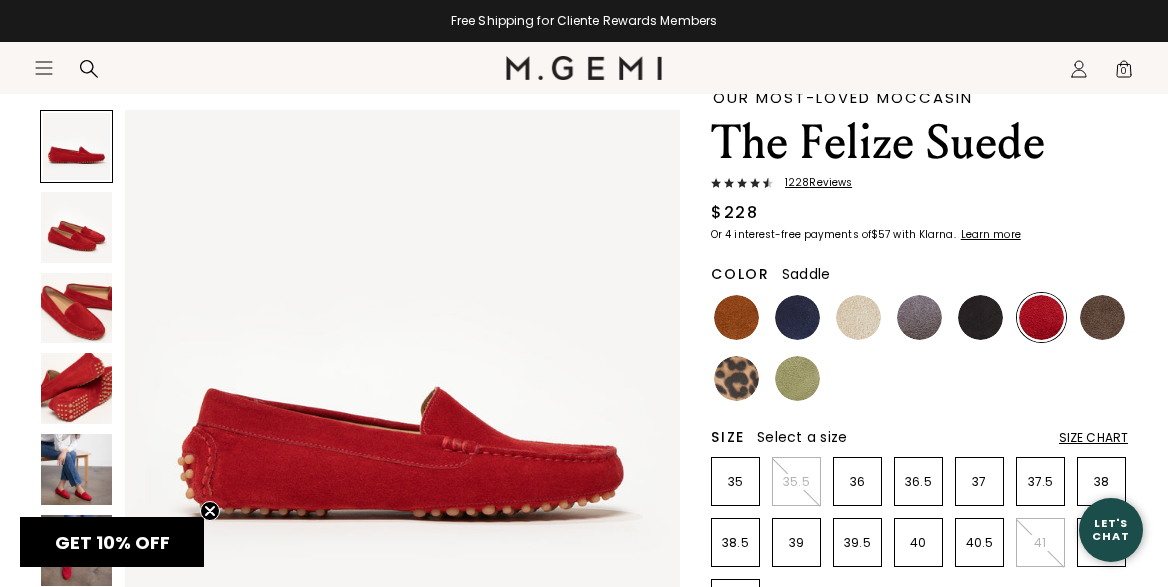 click at bounding box center (736, 317) 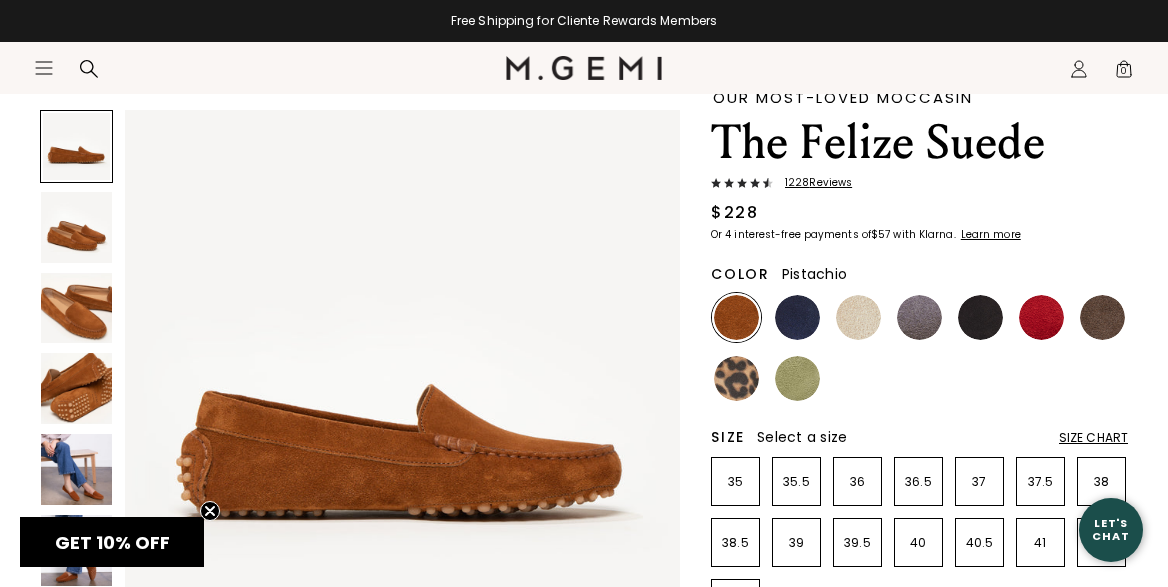 click at bounding box center [797, 378] 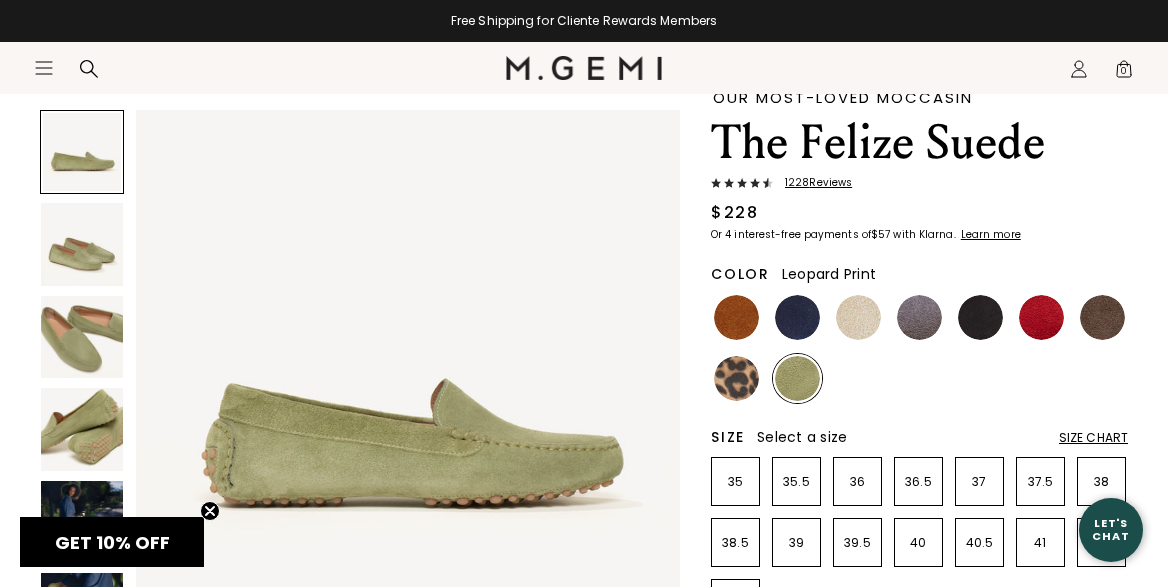 click at bounding box center (736, 378) 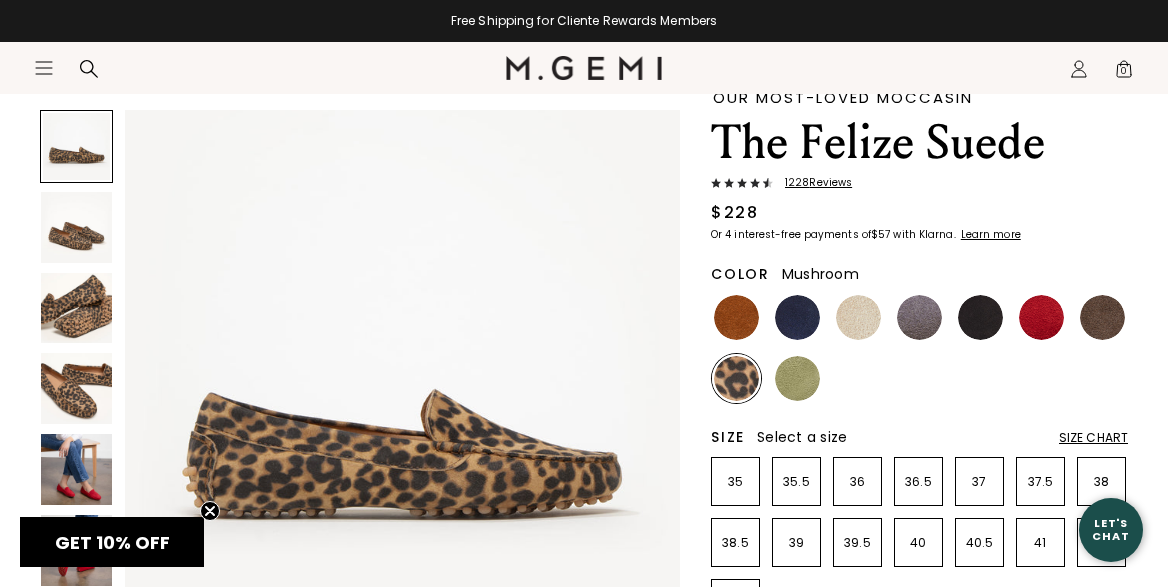 click at bounding box center [1102, 317] 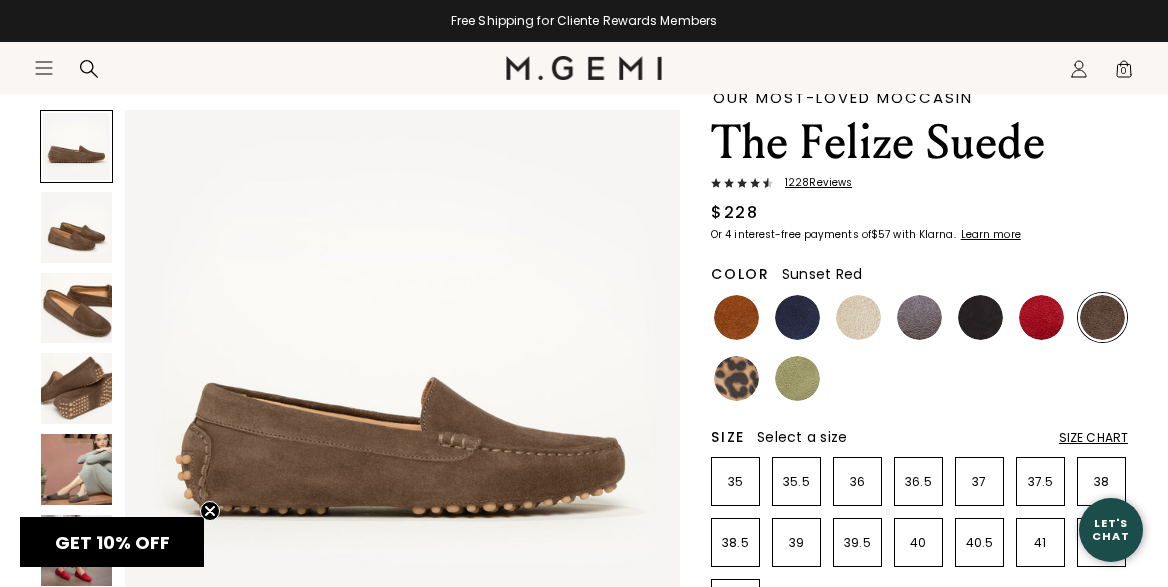 click at bounding box center (1041, 317) 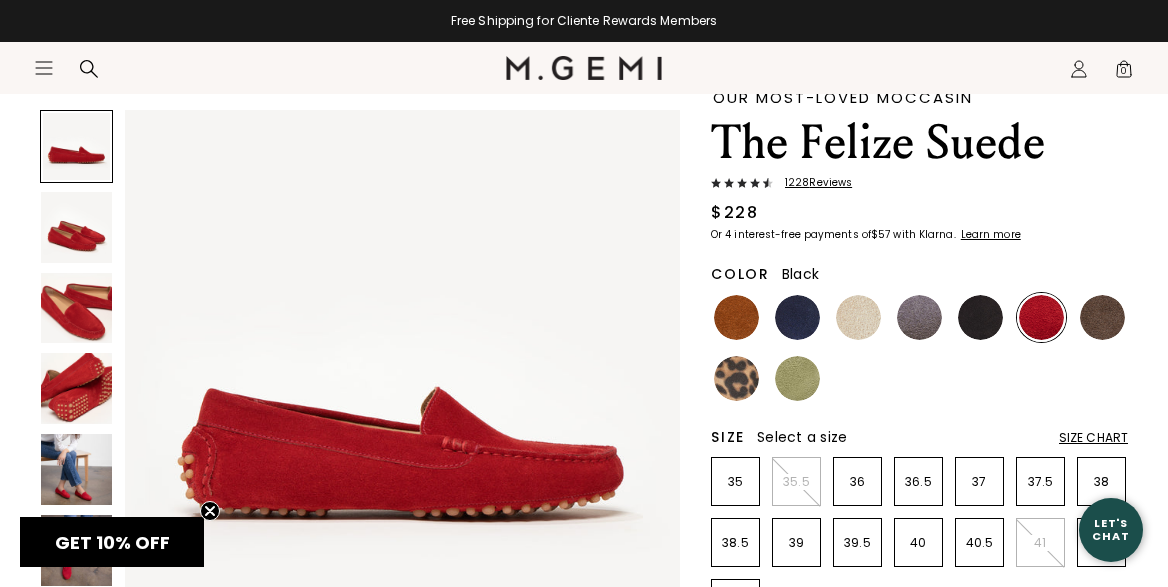 click at bounding box center (980, 317) 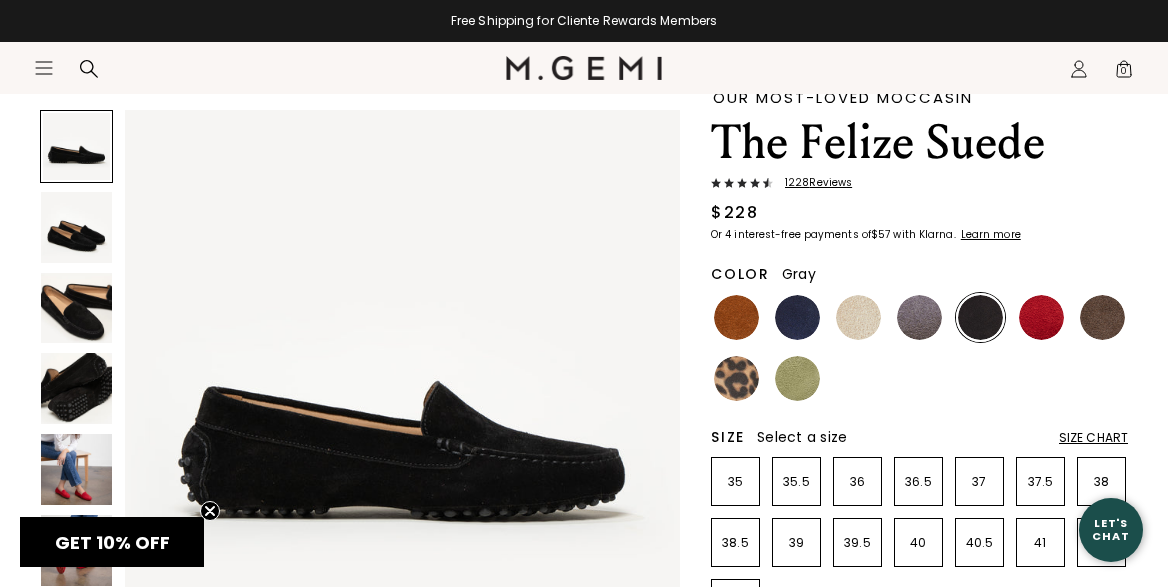 click at bounding box center (919, 317) 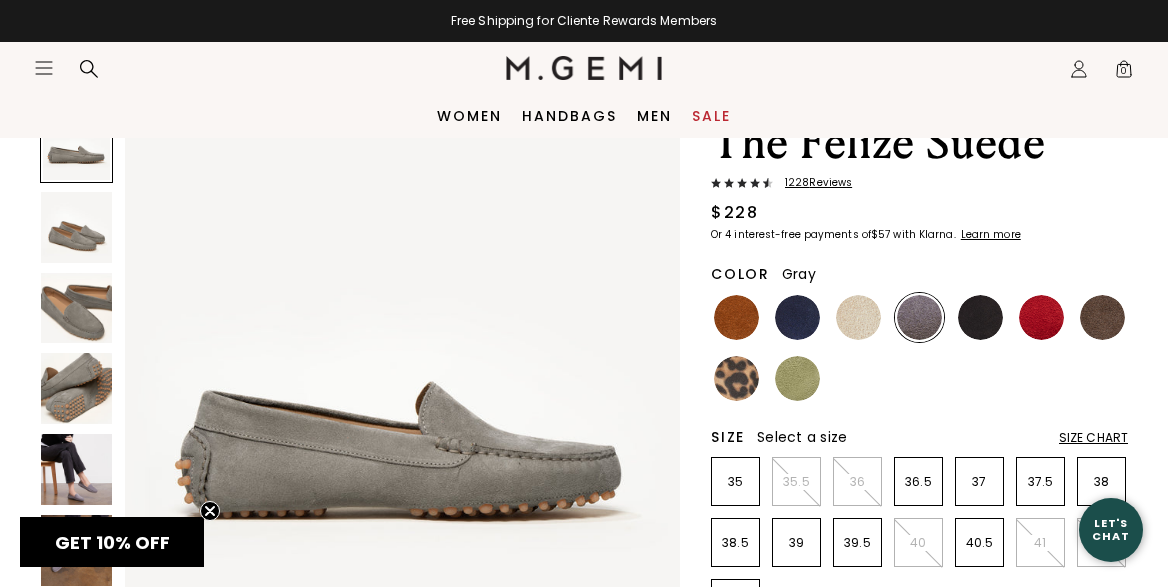 scroll, scrollTop: 0, scrollLeft: 0, axis: both 